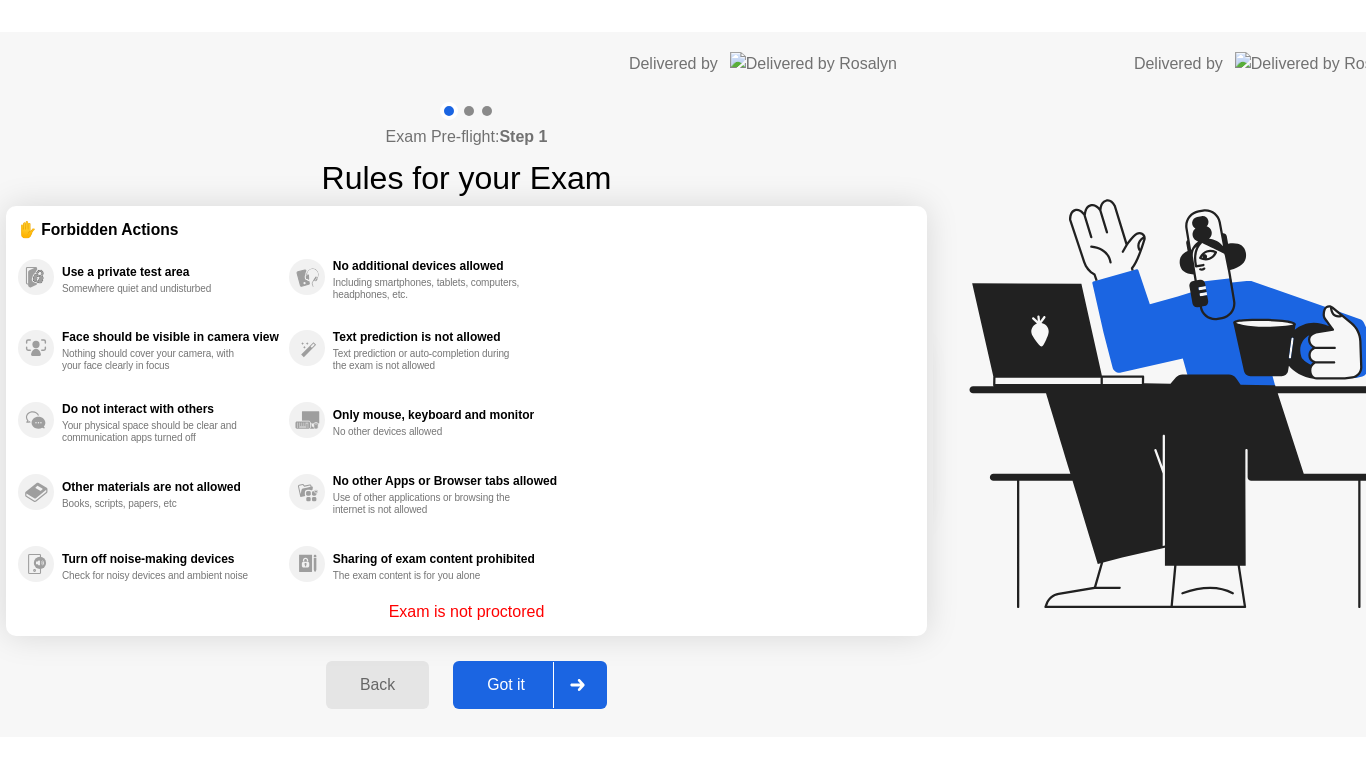 scroll, scrollTop: 0, scrollLeft: 0, axis: both 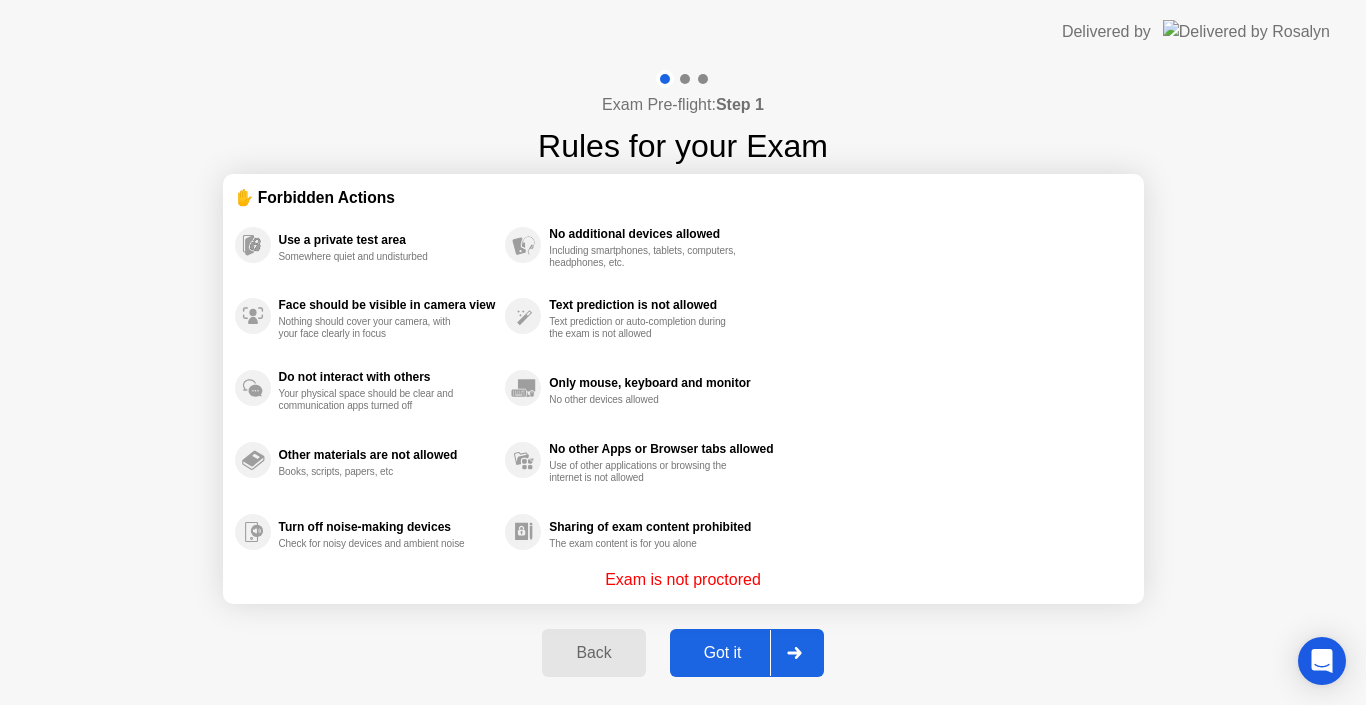 click on "Got it" 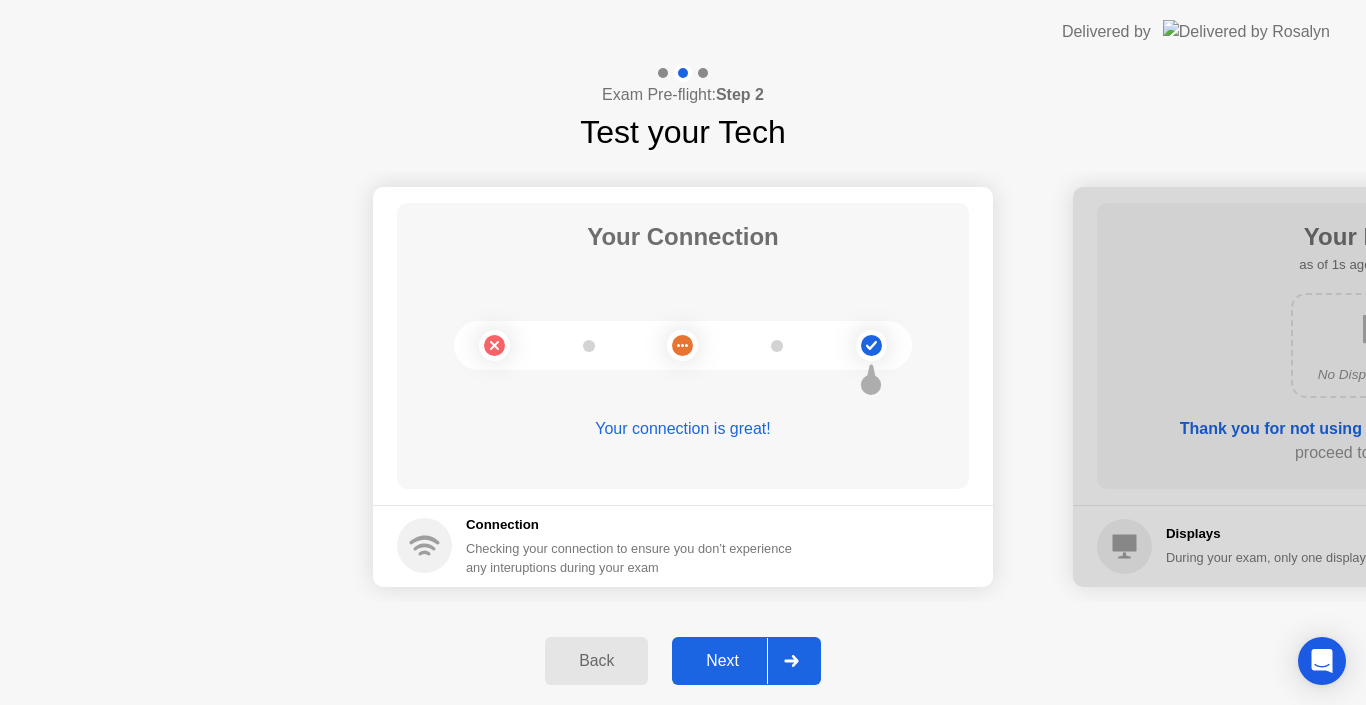 click on "Next" 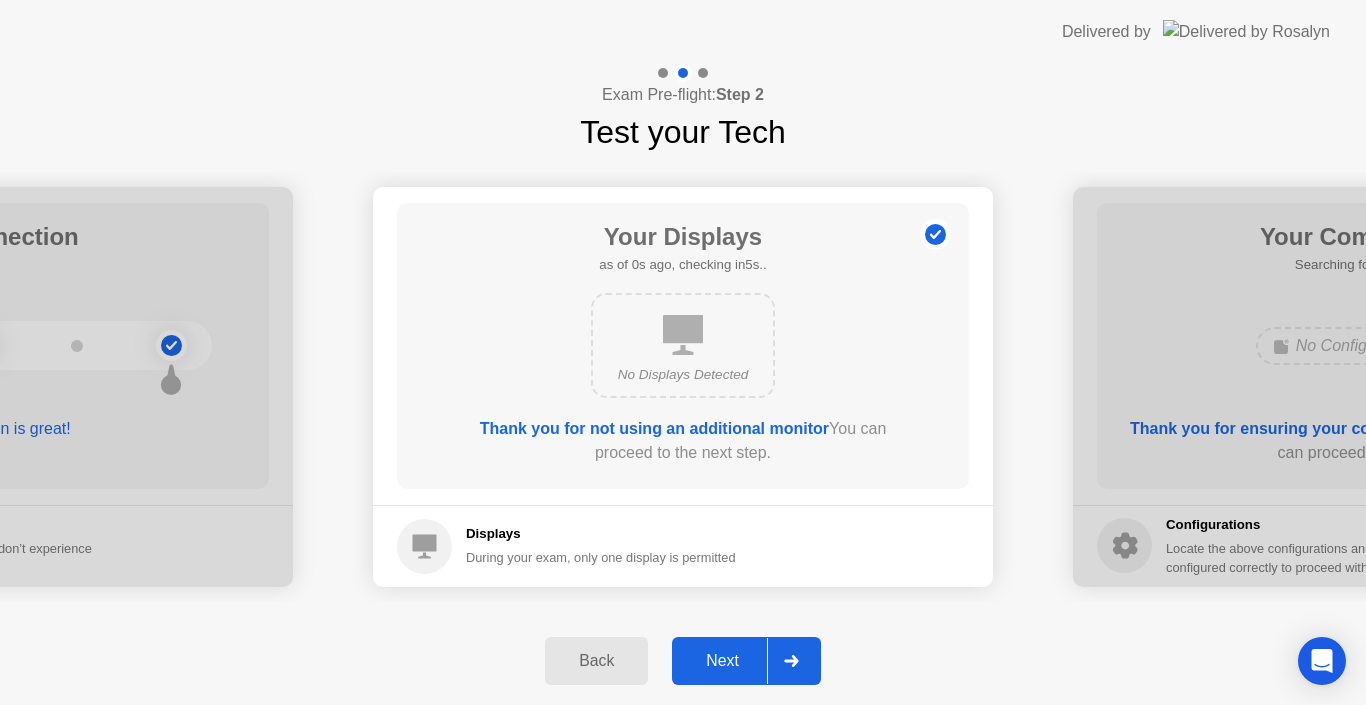 click on "Next" 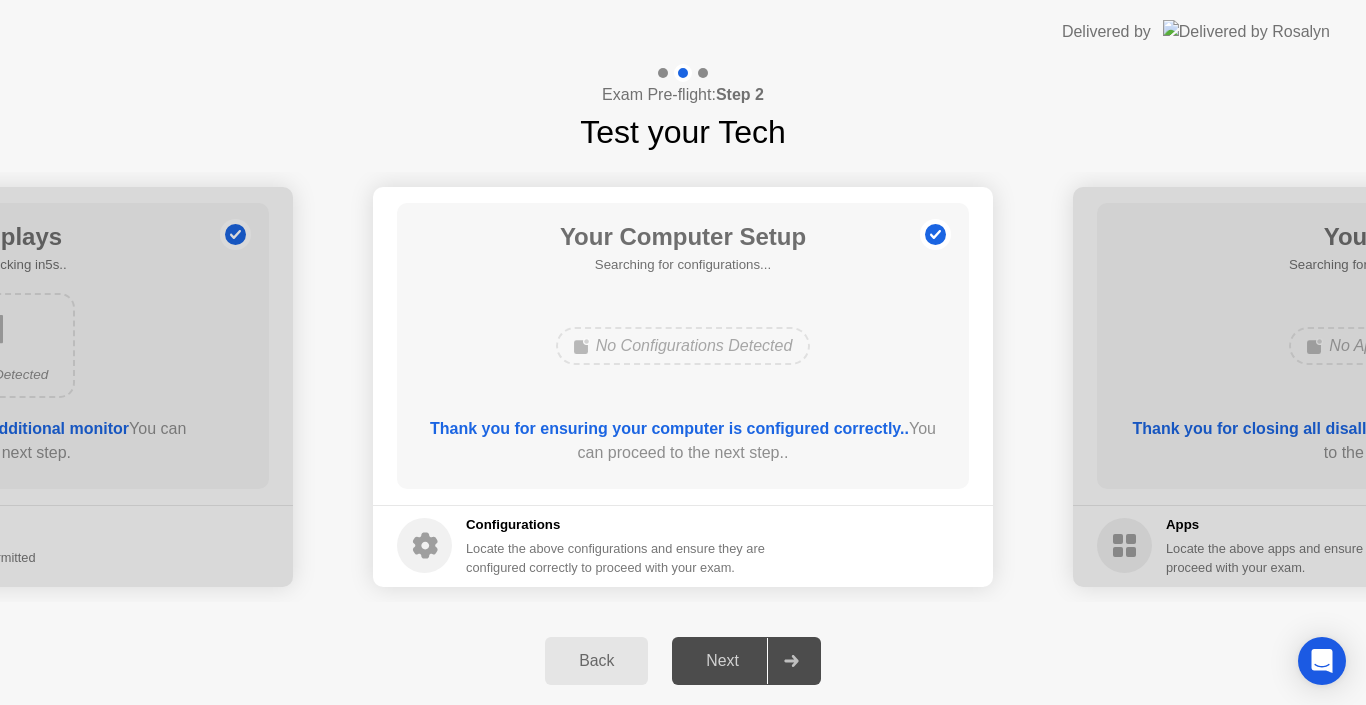 click on "Next" 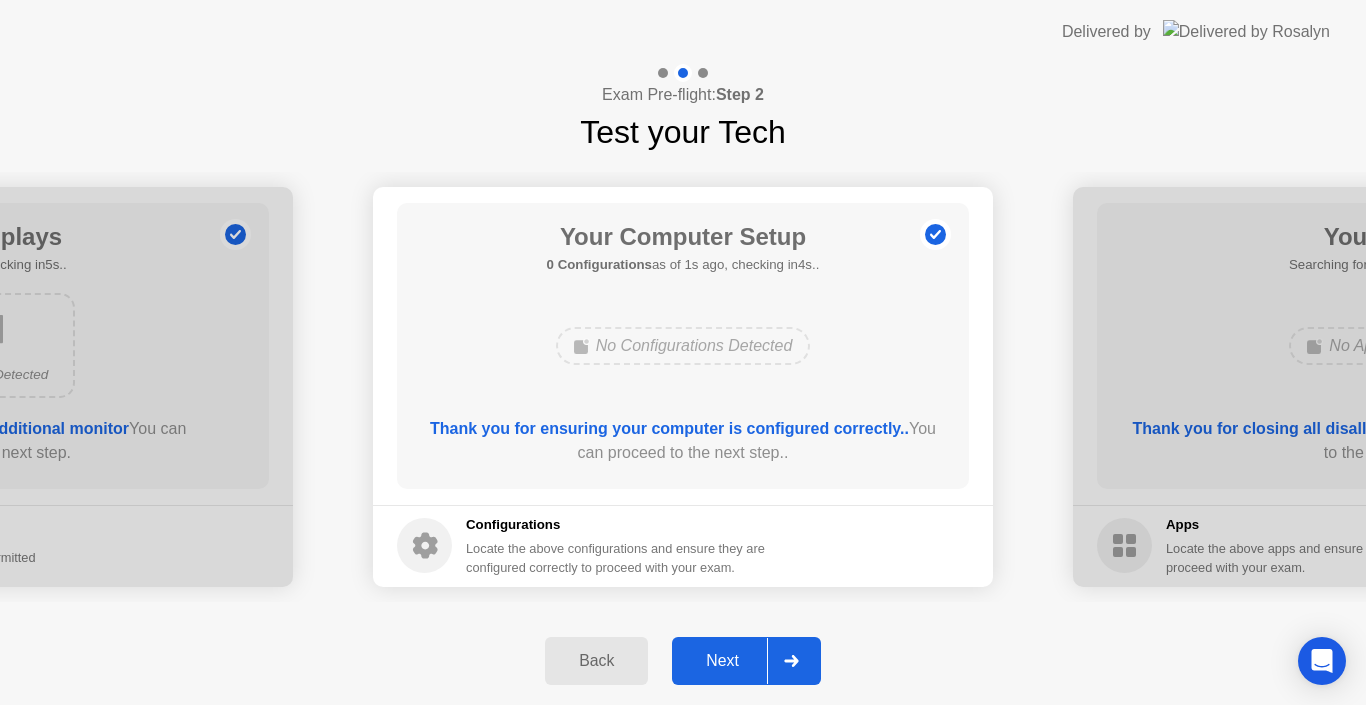 click on "Next" 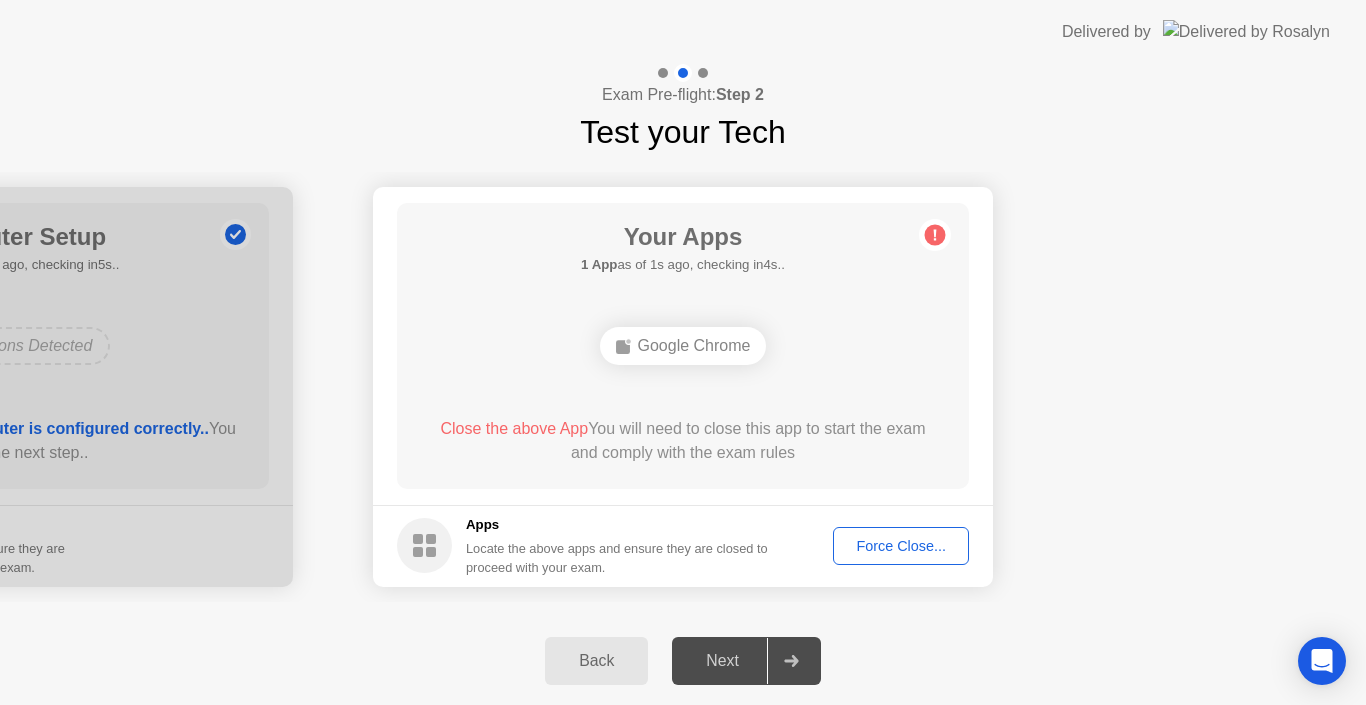 click on "Force Close..." 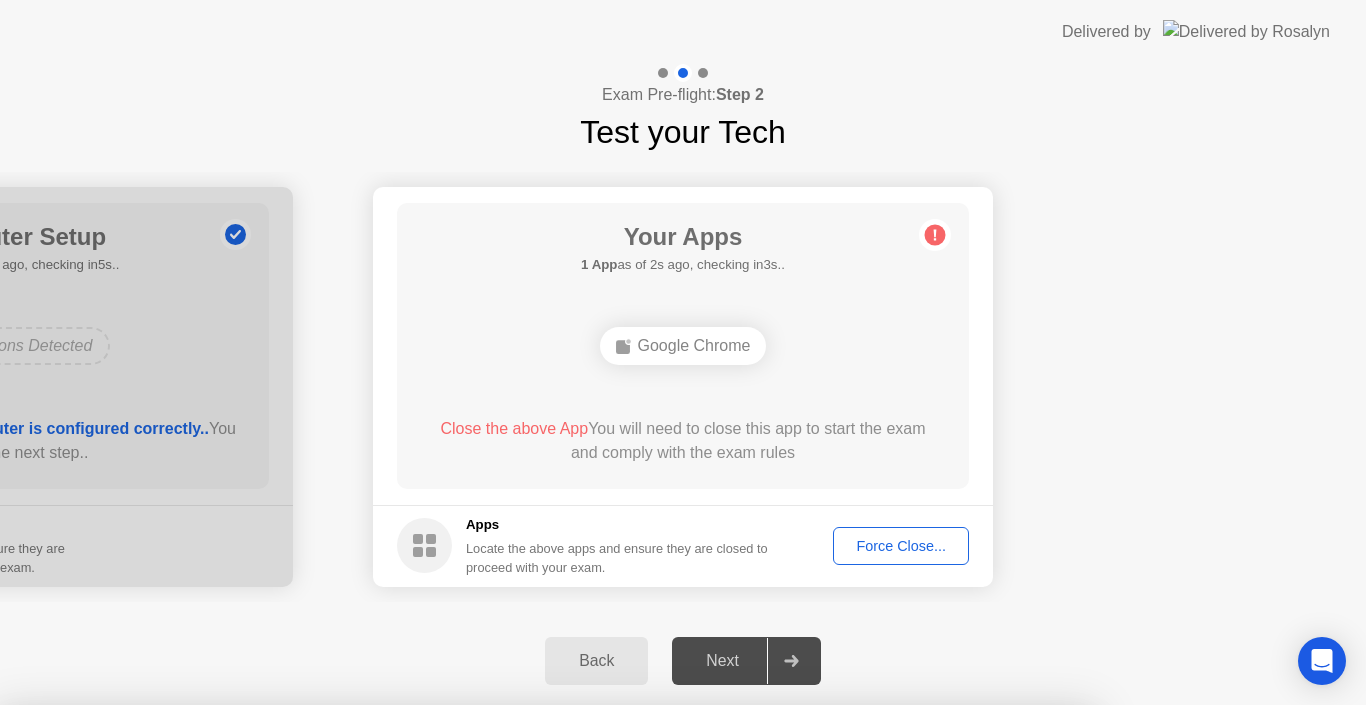 click on "Confirm" at bounding box center (613, 981) 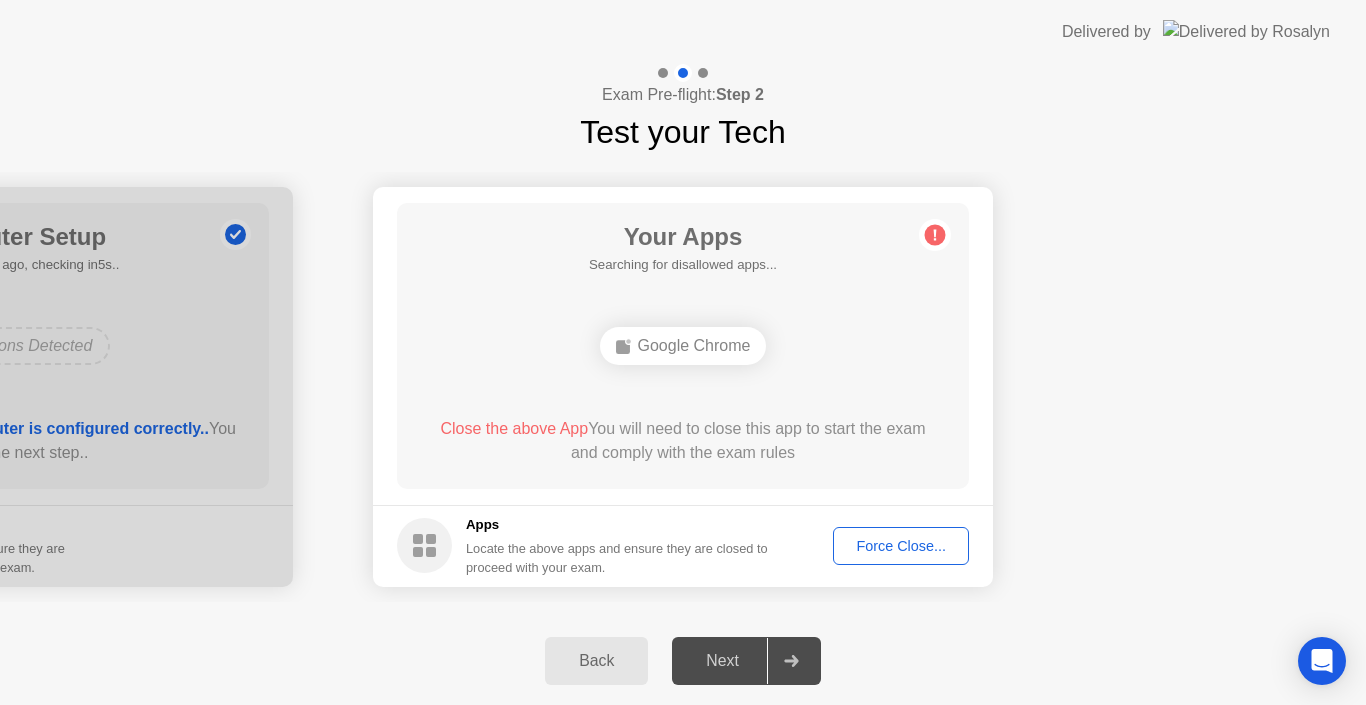 click on "Force Close..." 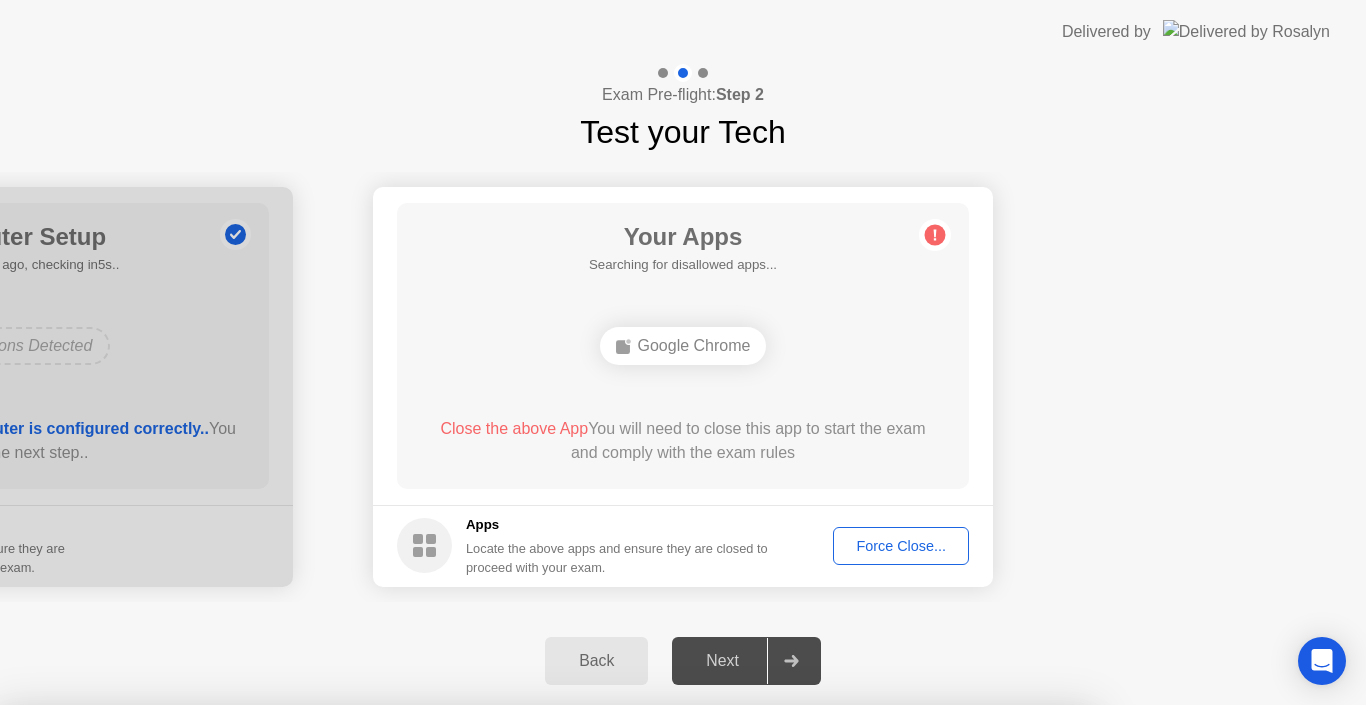 click on "Confirm" at bounding box center [613, 981] 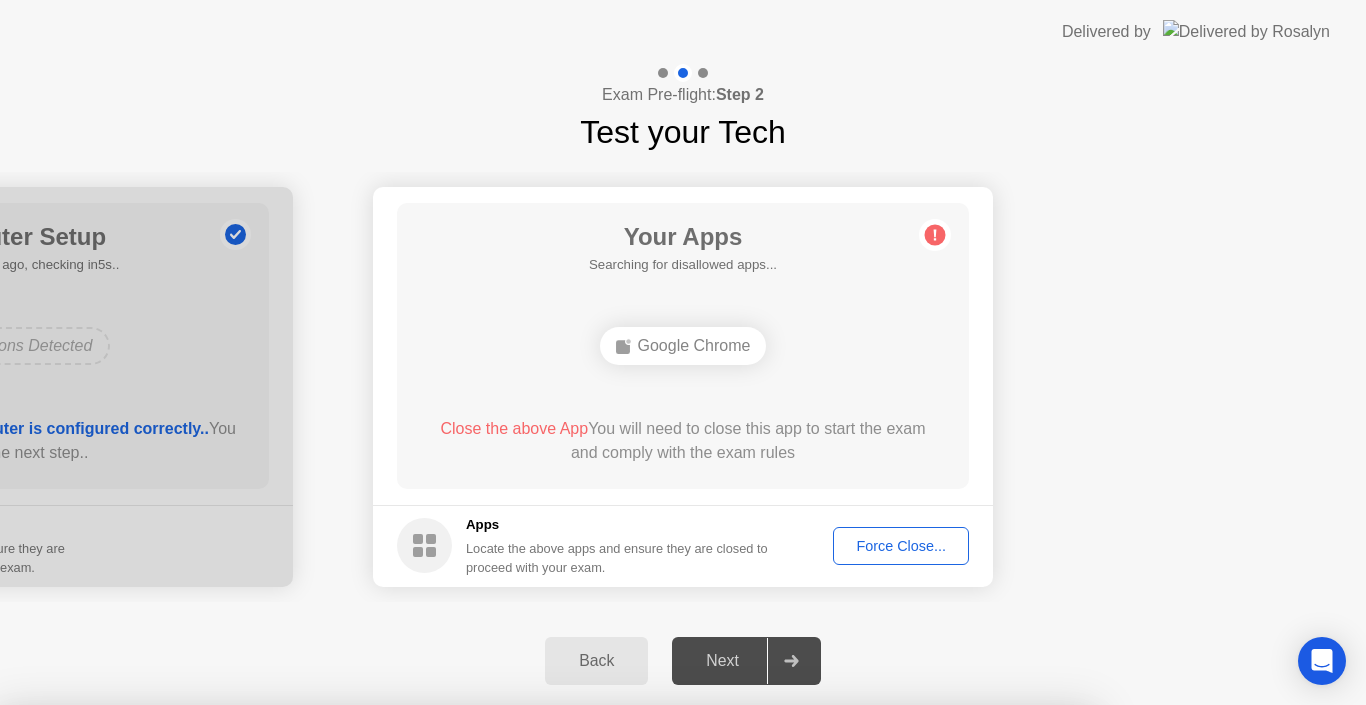 click on "Close" at bounding box center (465, 943) 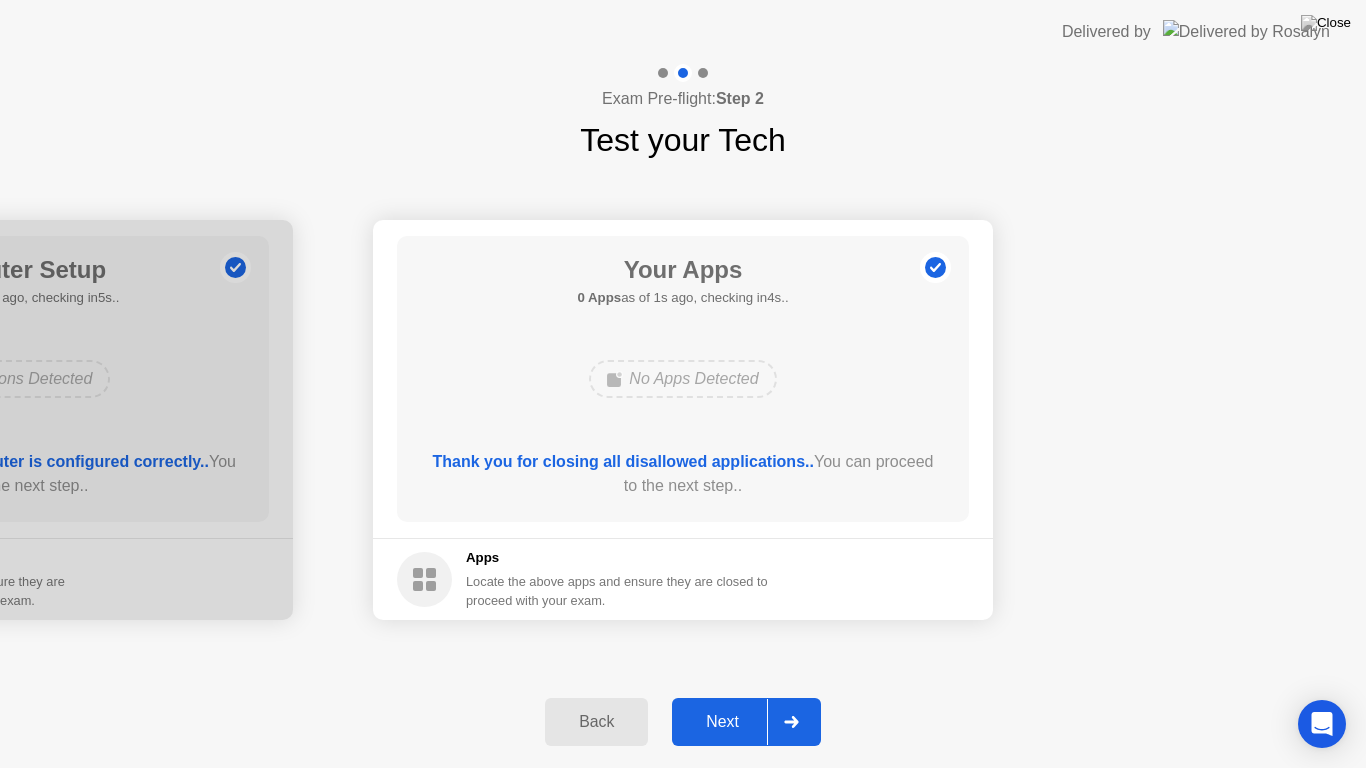 click on "Next" 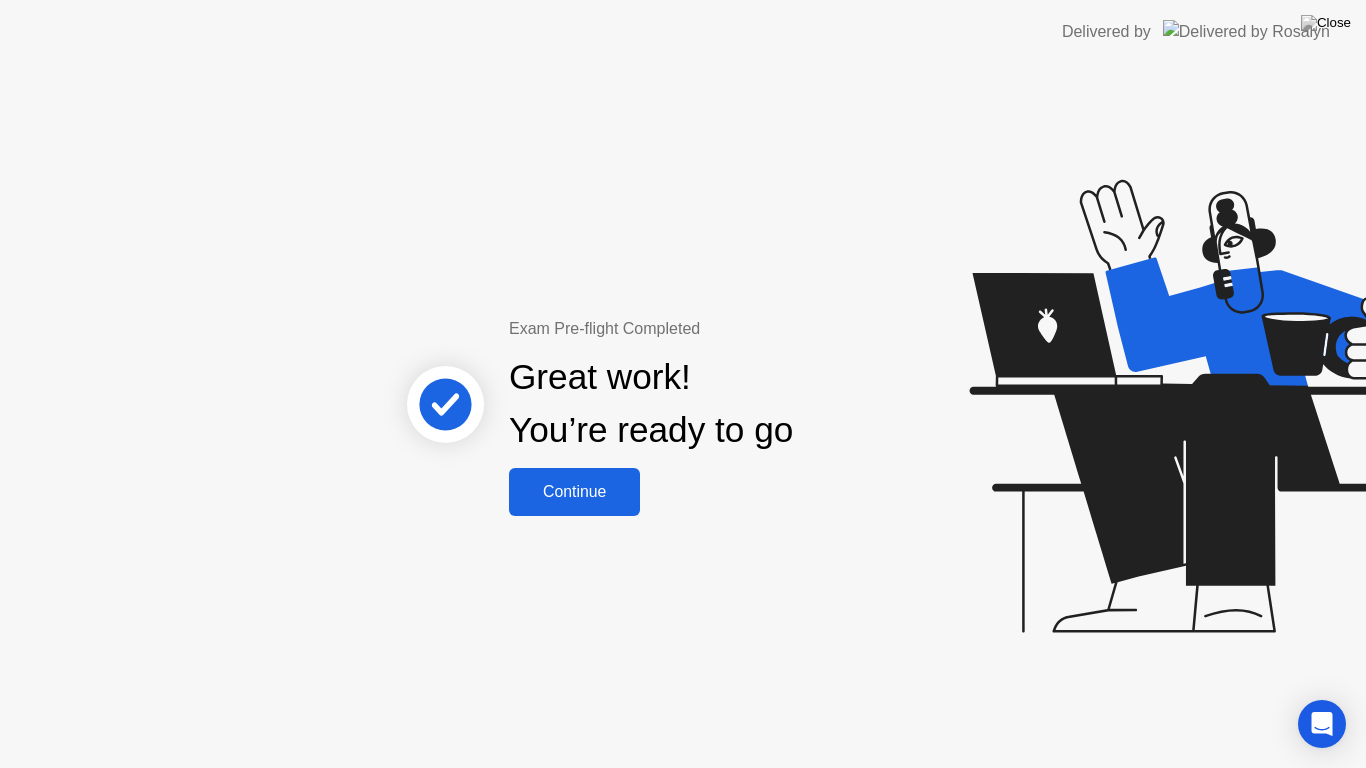 click on "Continue" 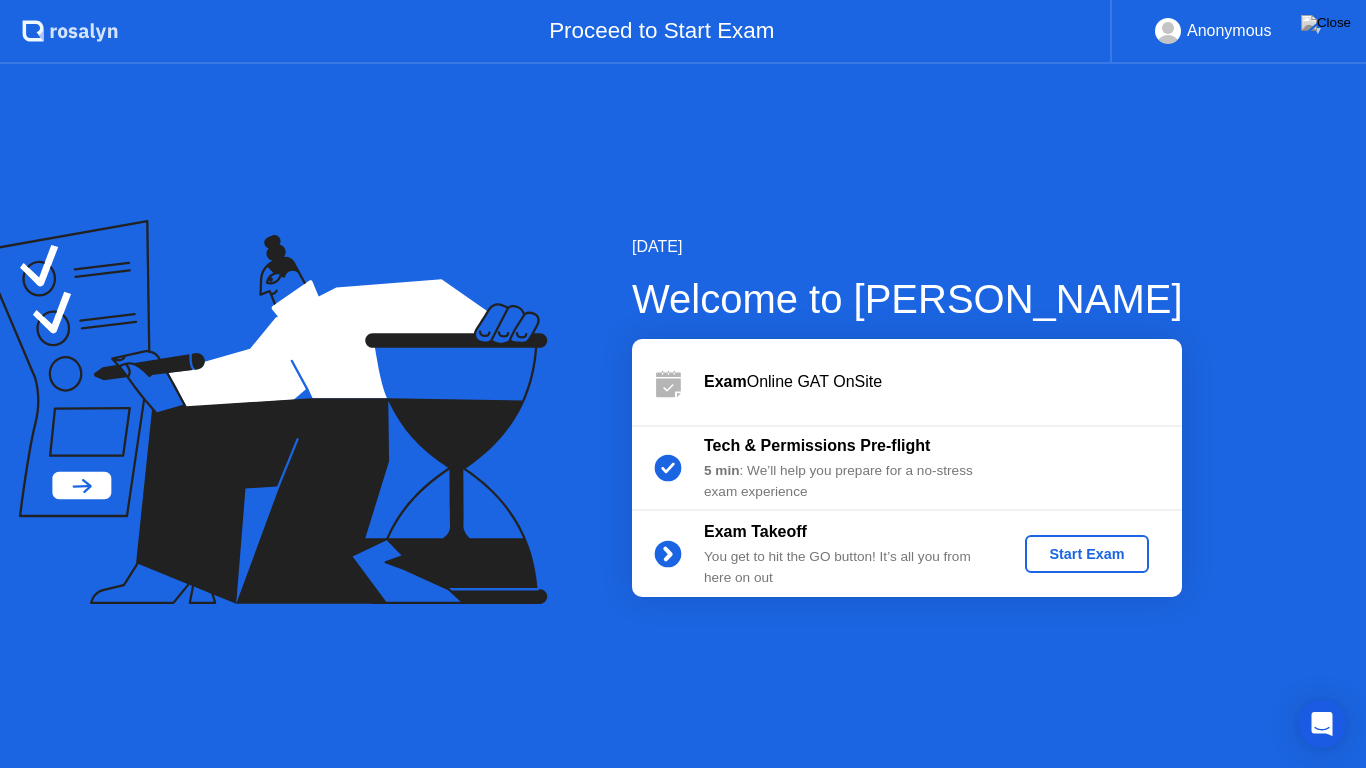 click on "Start Exam" 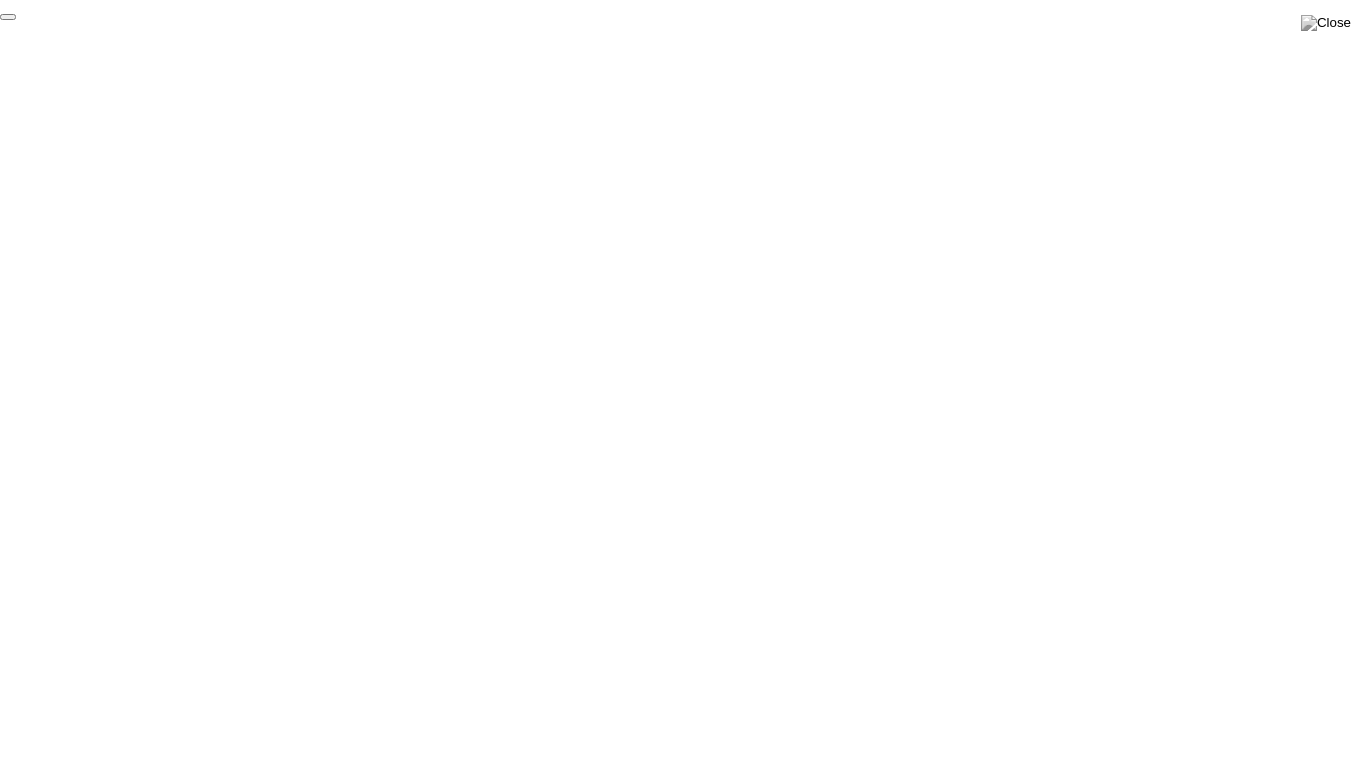 click on "End Proctoring Session" 